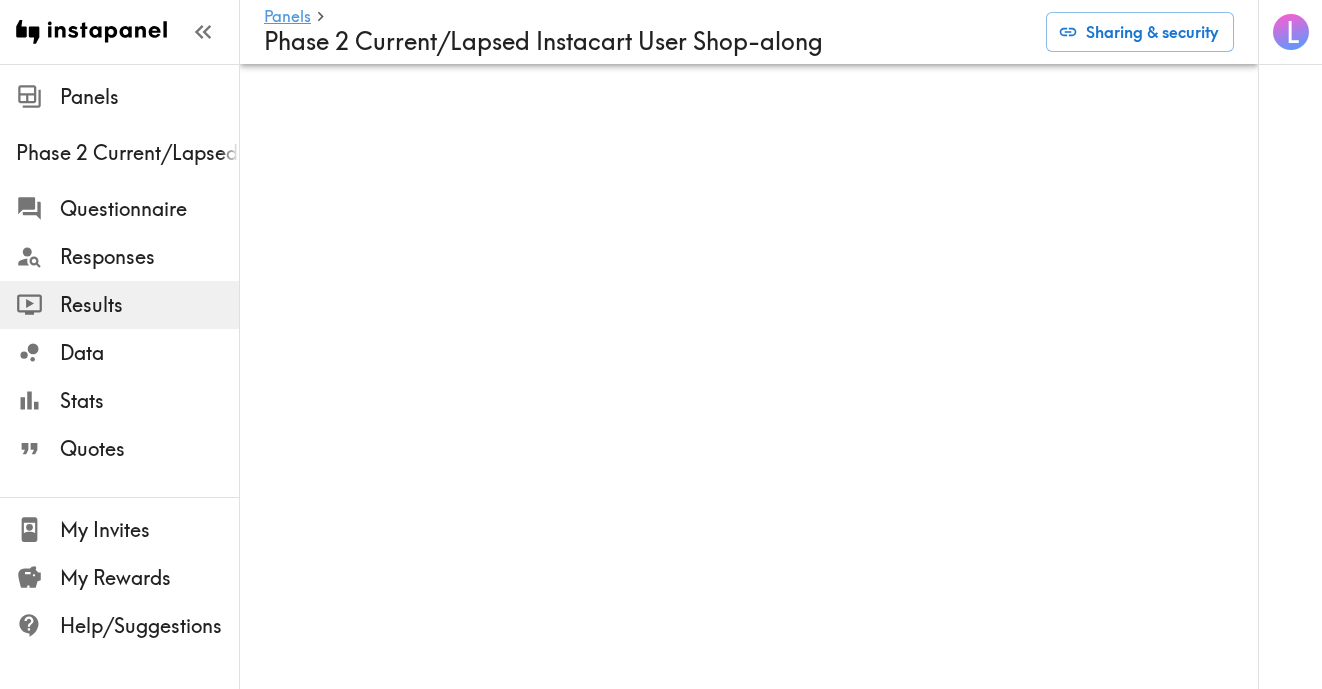 scroll, scrollTop: 0, scrollLeft: 0, axis: both 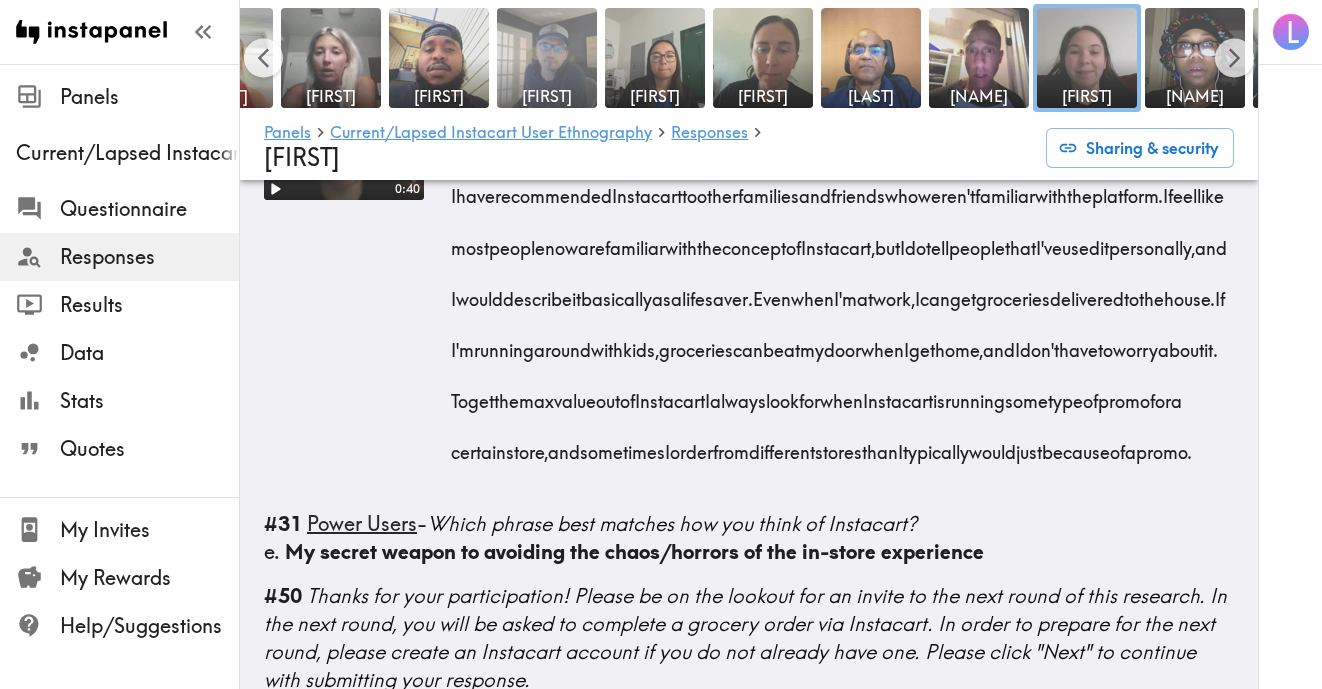 click at bounding box center [547, 58] 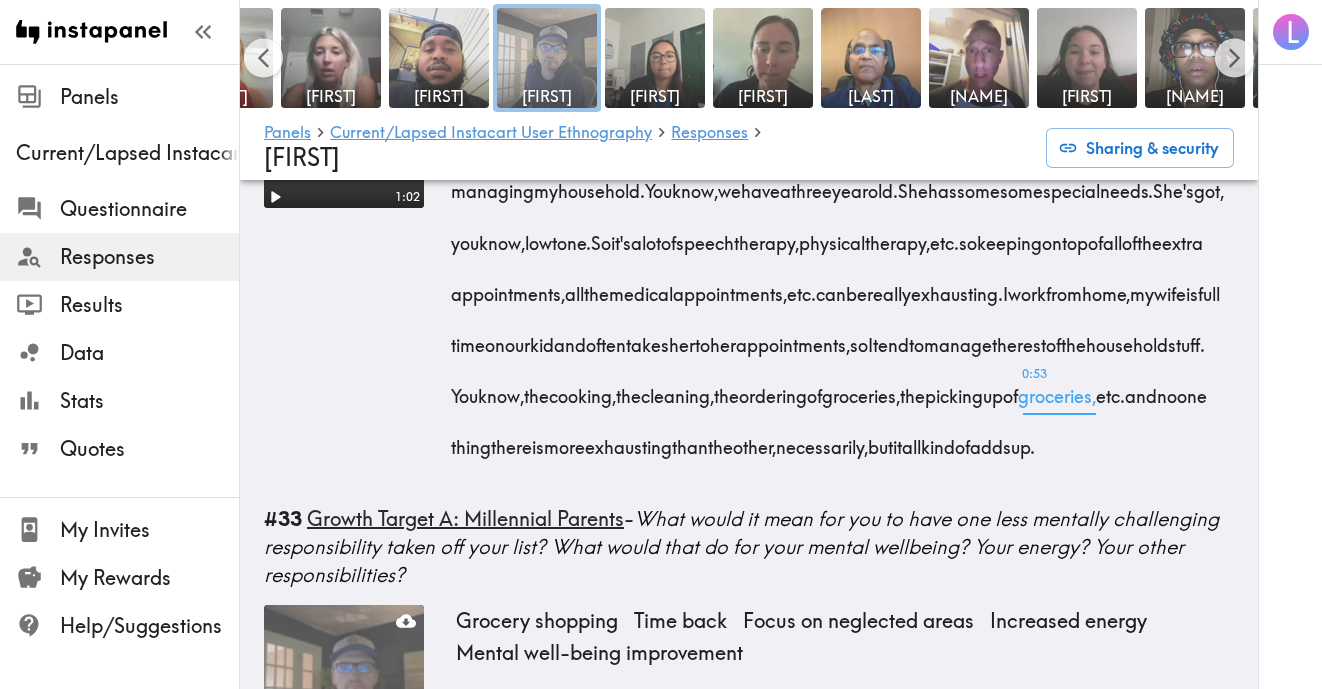 scroll, scrollTop: 2509, scrollLeft: 0, axis: vertical 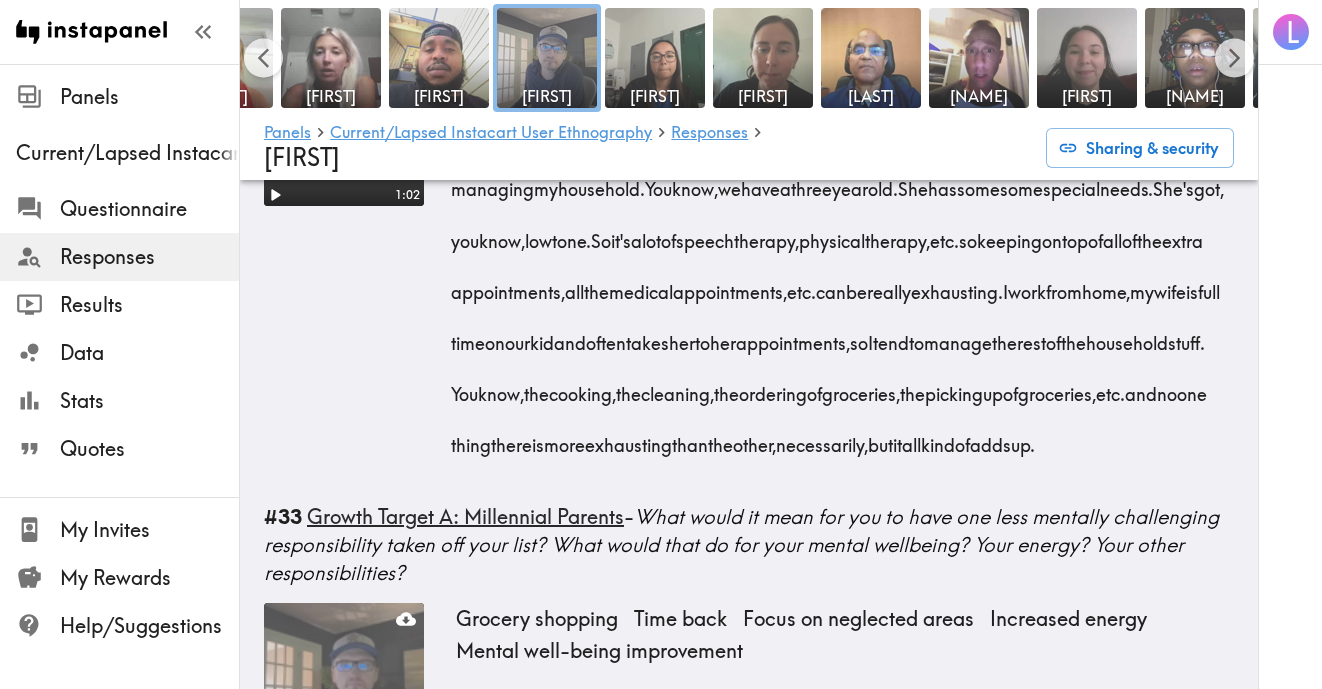 drag, startPoint x: 1073, startPoint y: 493, endPoint x: 980, endPoint y: 395, distance: 135.10367 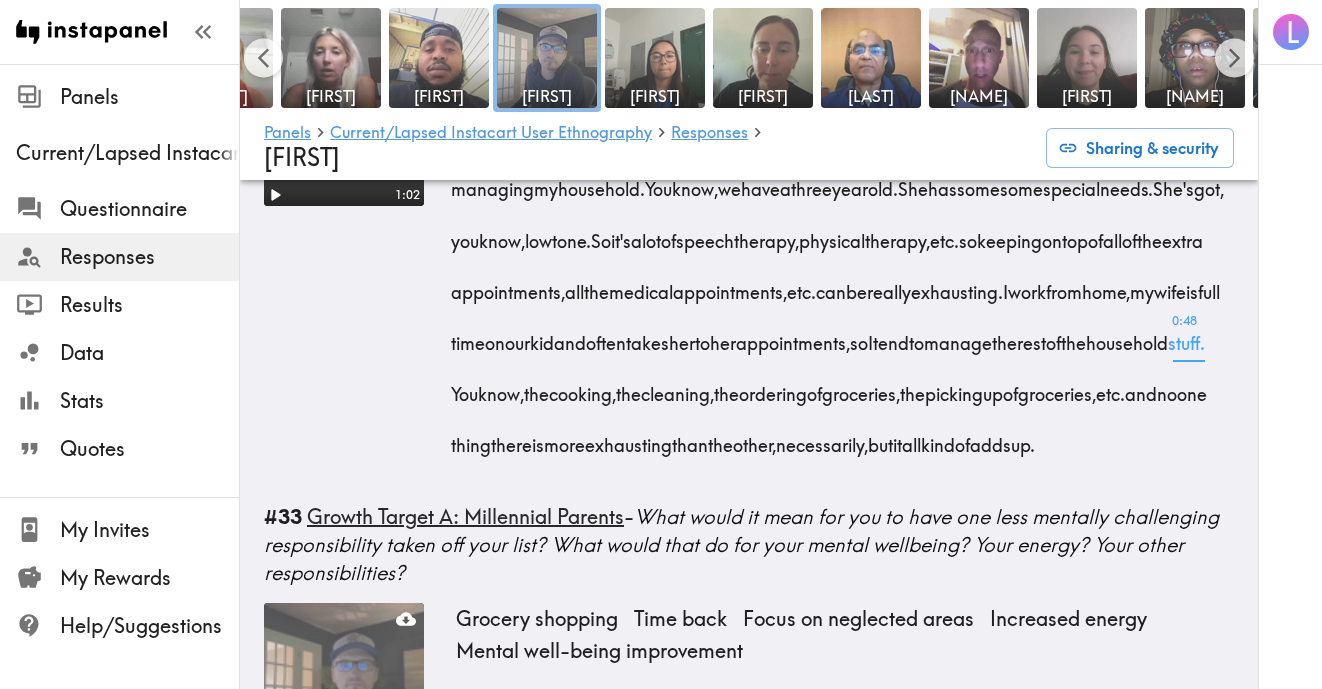 copy on "You  know,  the  cooking,  the  cleaning,  the  ordering  of  groceries,  the  picking  up  of  groceries,  etc.  and  no  one  thing  there  is  more  exhausting  than  the  other,  necessarily,  but  it  all  kind  of  adds  up." 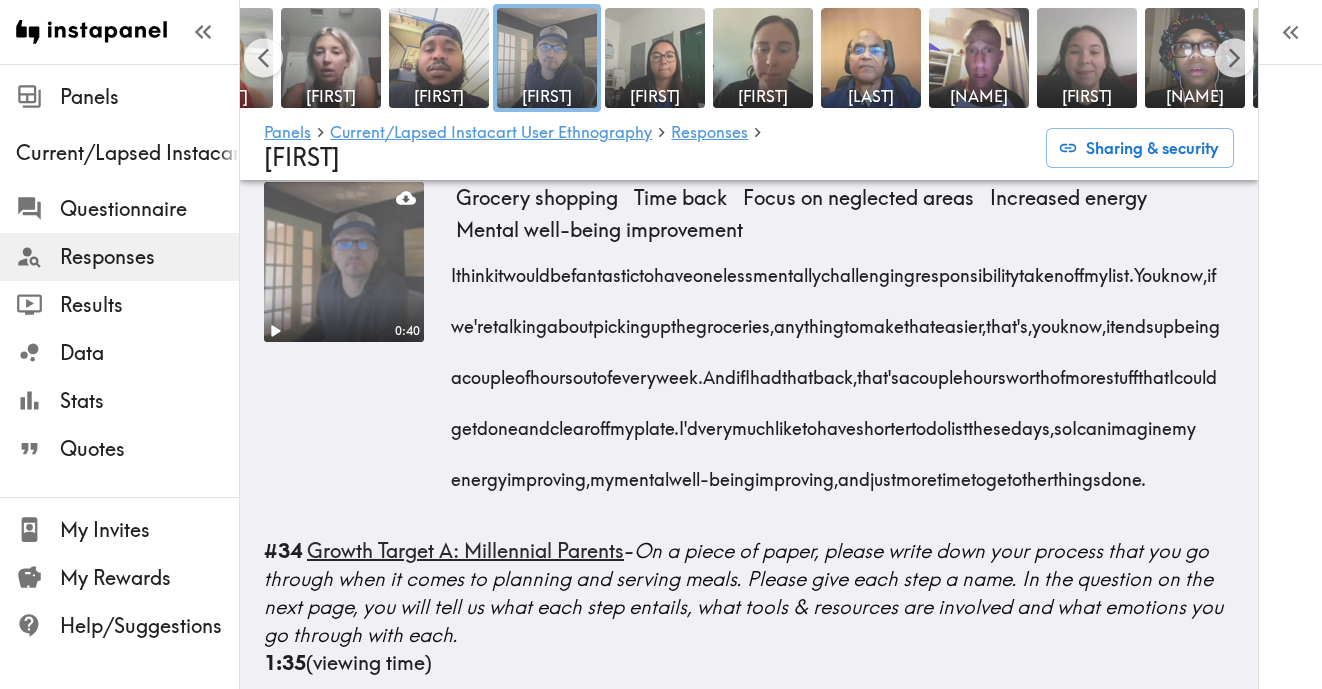 scroll, scrollTop: 2932, scrollLeft: 0, axis: vertical 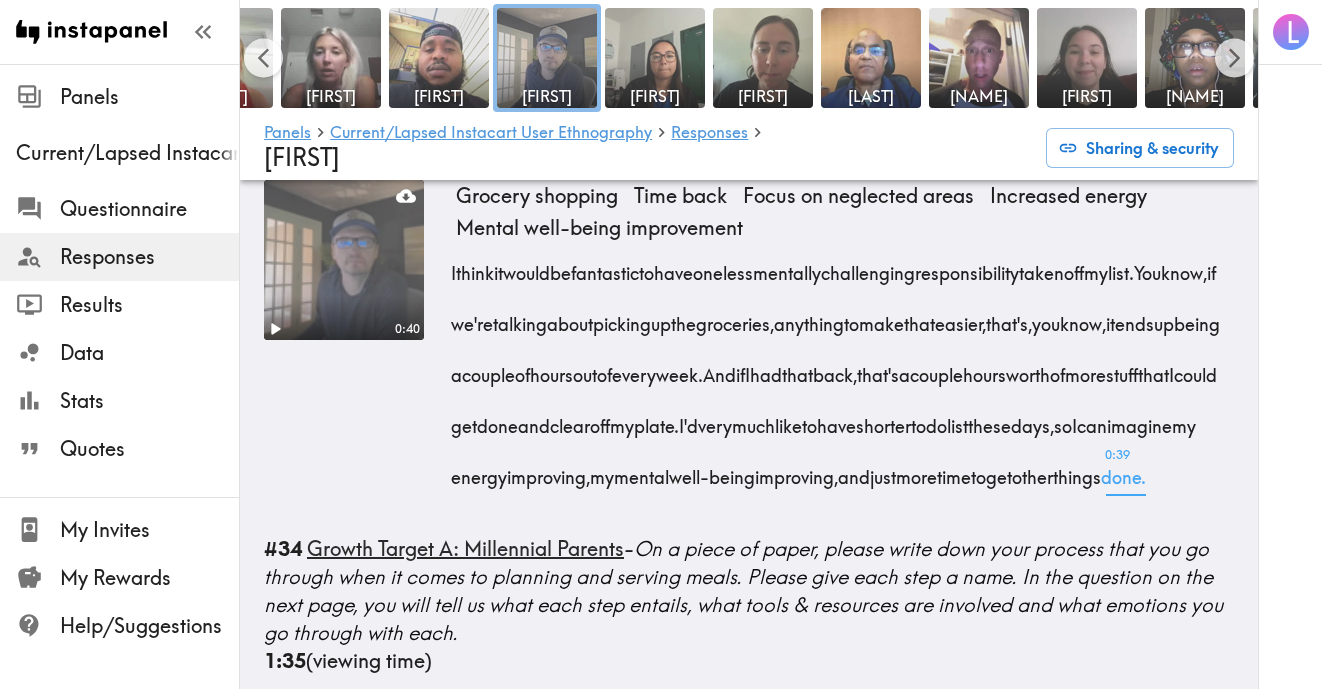drag, startPoint x: 447, startPoint y: 375, endPoint x: 907, endPoint y: 581, distance: 504.01984 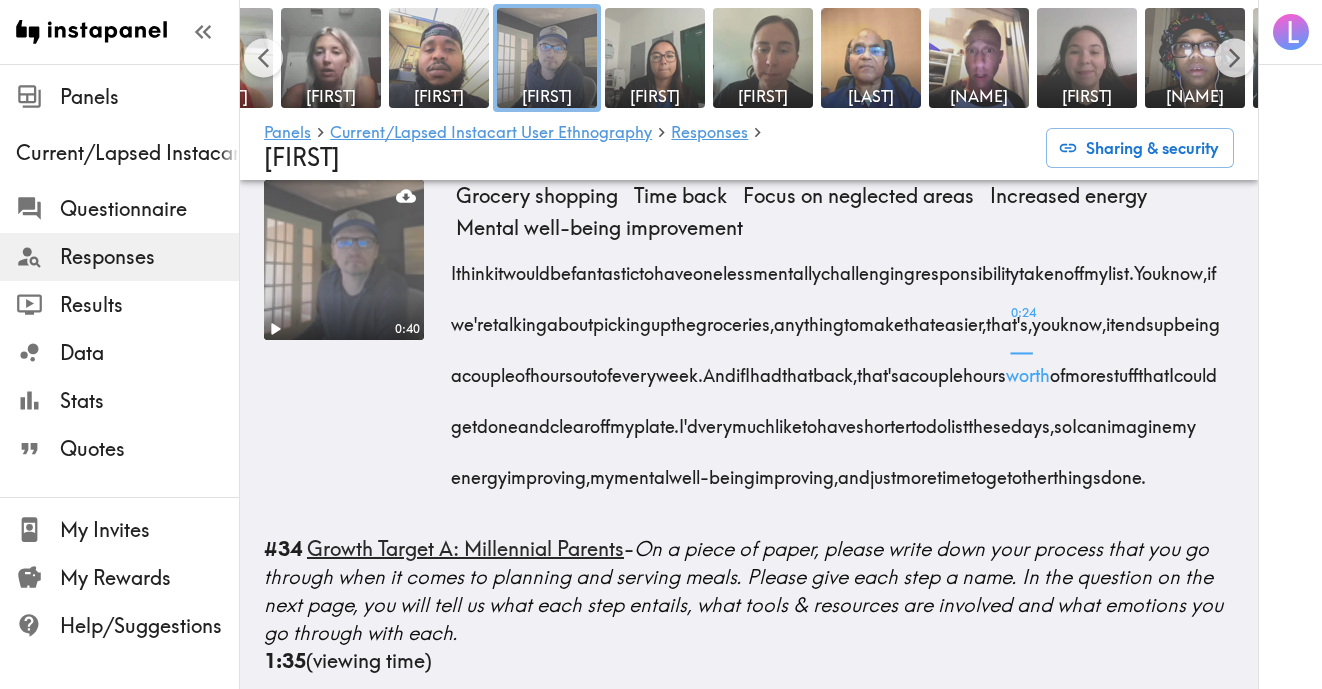 copy on "You  know,  if  we're  talking  about  picking  up  the  groceries,  anything  to  make  that  easier,  that's,  you  know,  it  ends  up  being  a  couple  of  hours  out  of  every  week.  And  if  I  had  that  back,  that's  a  couple  hours  worth  of  more  stuff  that  I  could  get  done  and  clear  off  my  plate.  I'd  very  much  like  to  have  shorter  to  do  list  these  days,  so  I  can  imagine  my  energy  improving,  my  mental  well-being  improving,  and  just  more  time  to  get  other [TIME]  things  done." 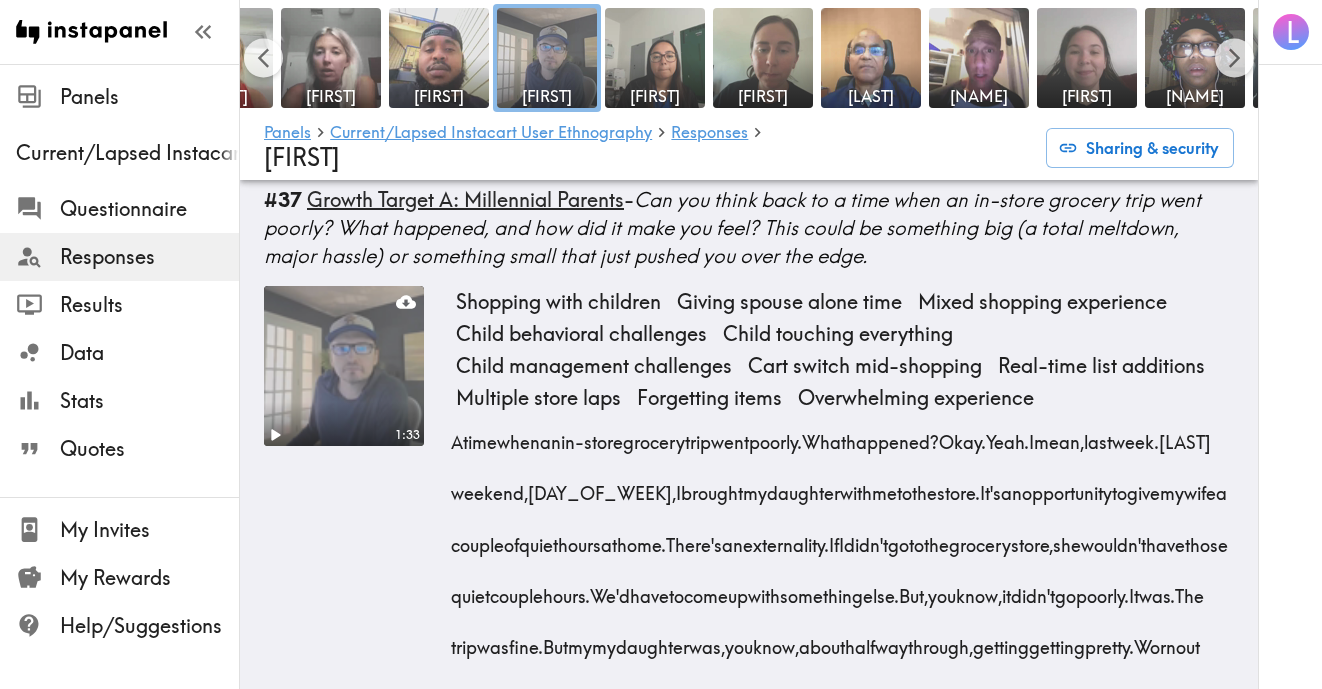 scroll, scrollTop: 5196, scrollLeft: 0, axis: vertical 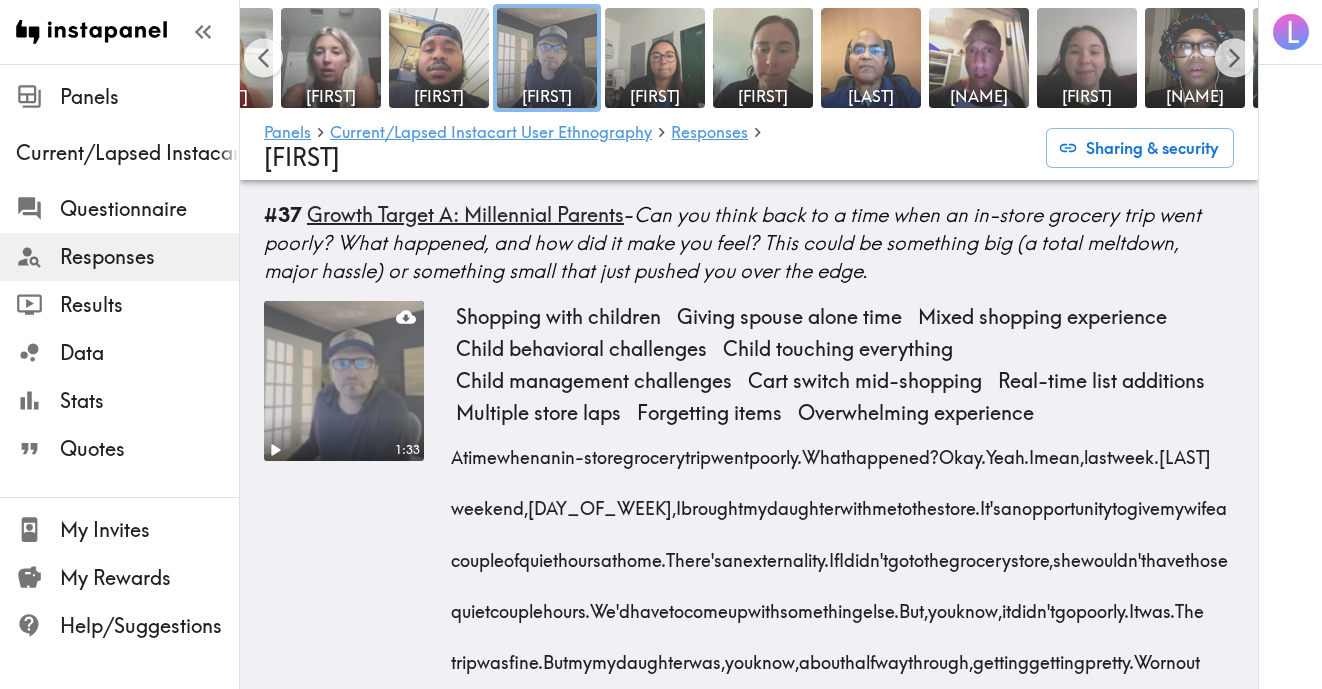 drag, startPoint x: 949, startPoint y: 446, endPoint x: 590, endPoint y: 397, distance: 362.32858 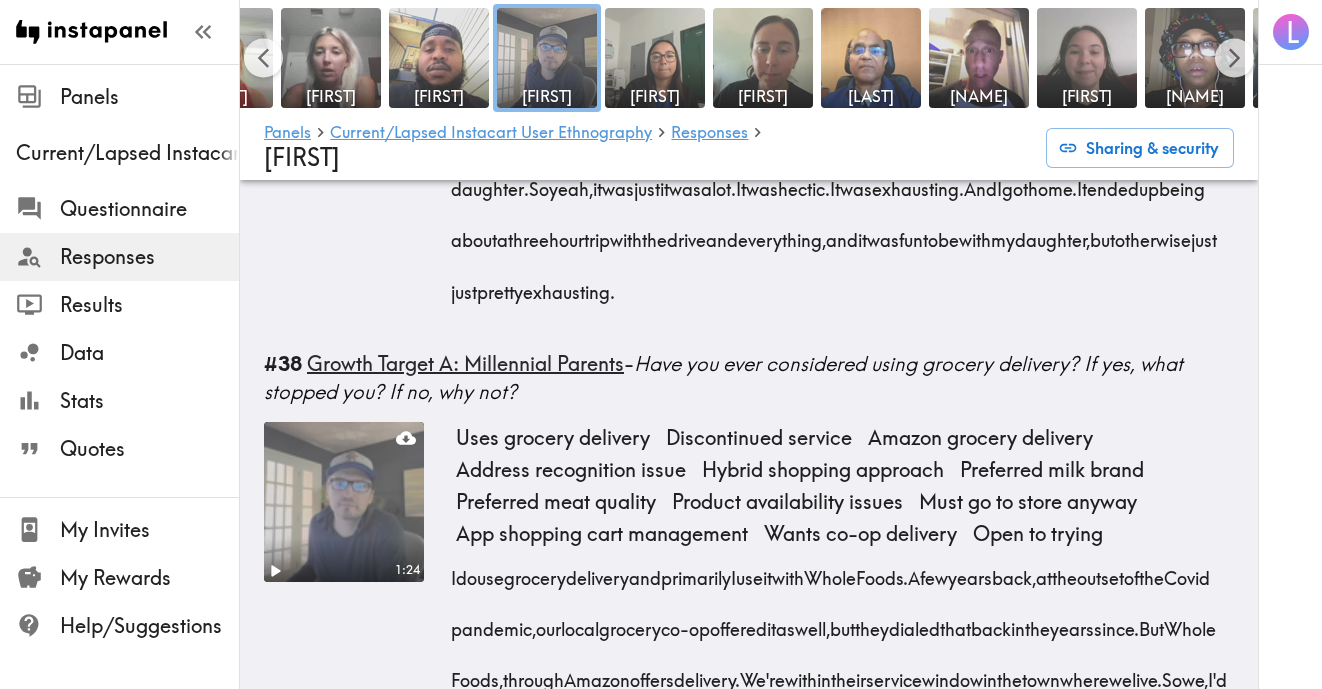 scroll, scrollTop: 6026, scrollLeft: 0, axis: vertical 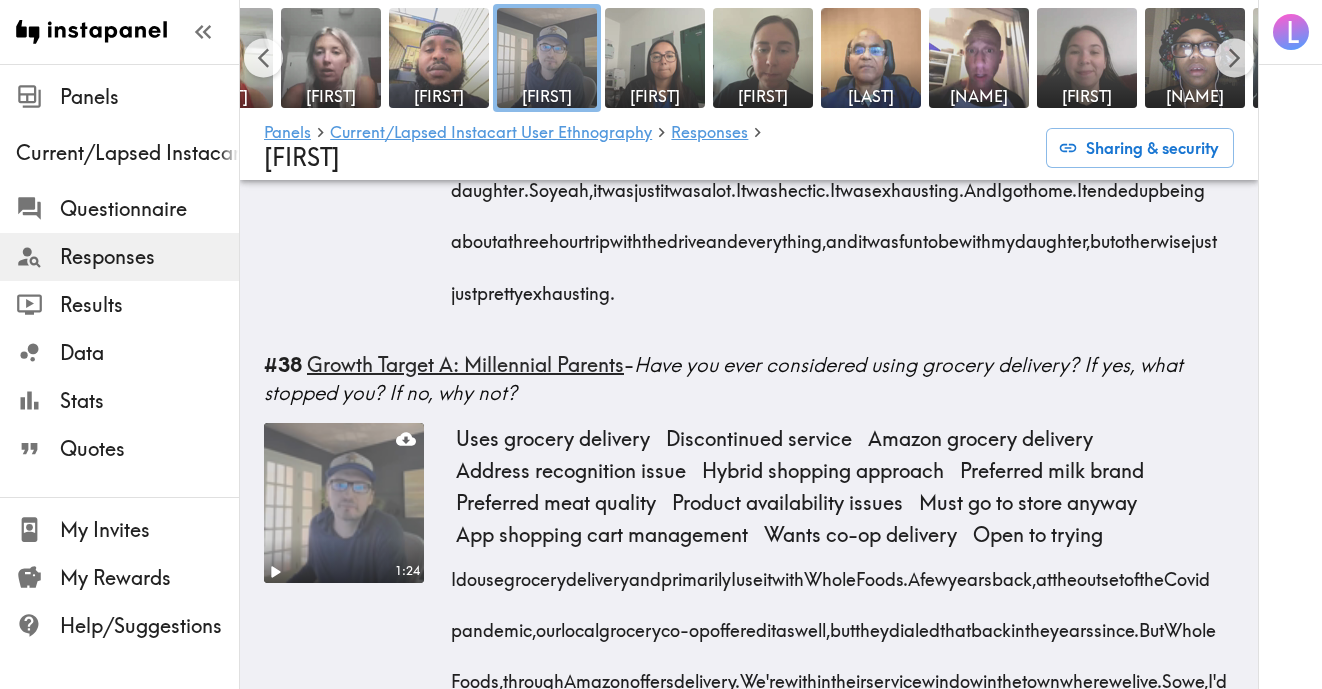 drag, startPoint x: 549, startPoint y: 249, endPoint x: 833, endPoint y: 544, distance: 409.4887 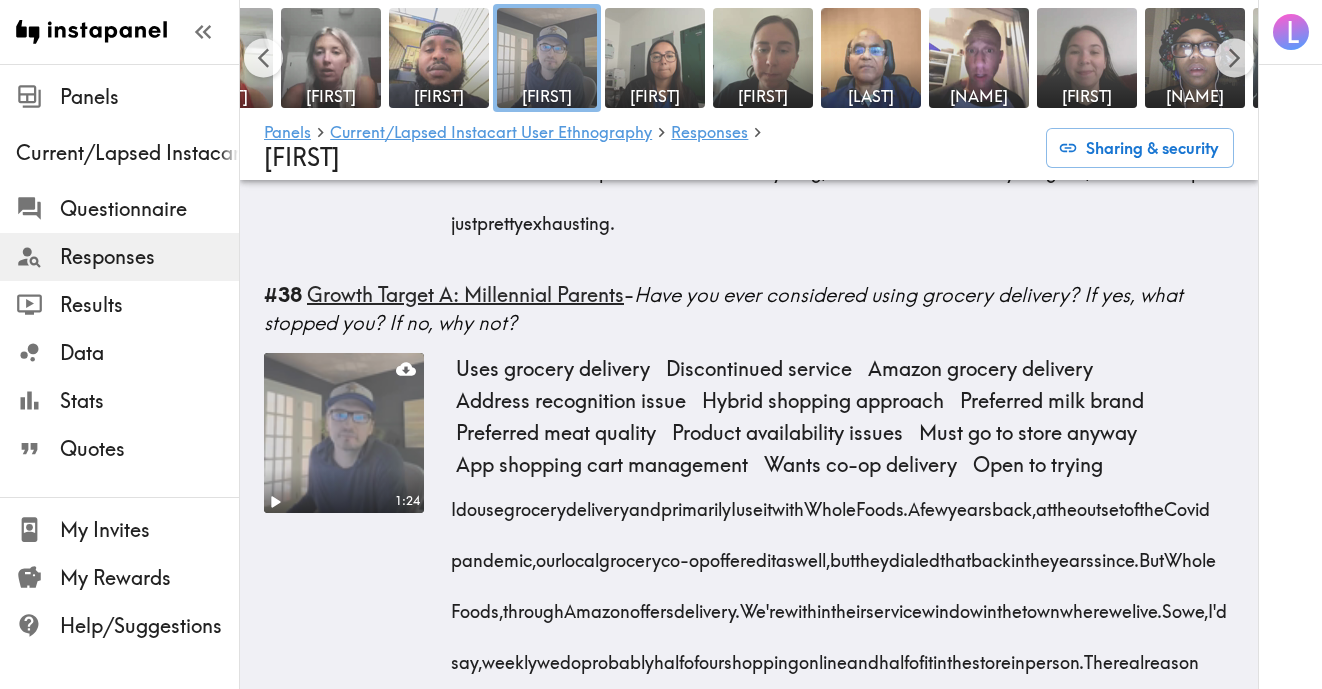 scroll, scrollTop: 6099, scrollLeft: 0, axis: vertical 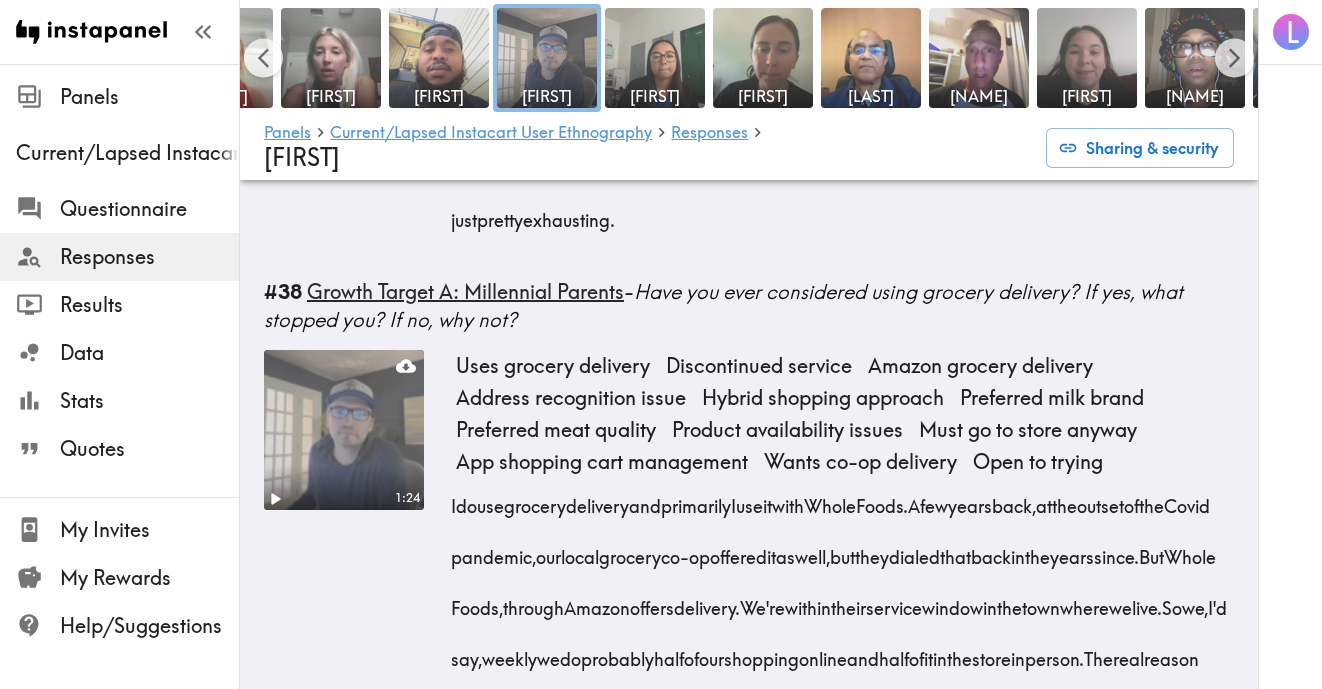 drag, startPoint x: 689, startPoint y: 582, endPoint x: 1064, endPoint y: 487, distance: 386.84622 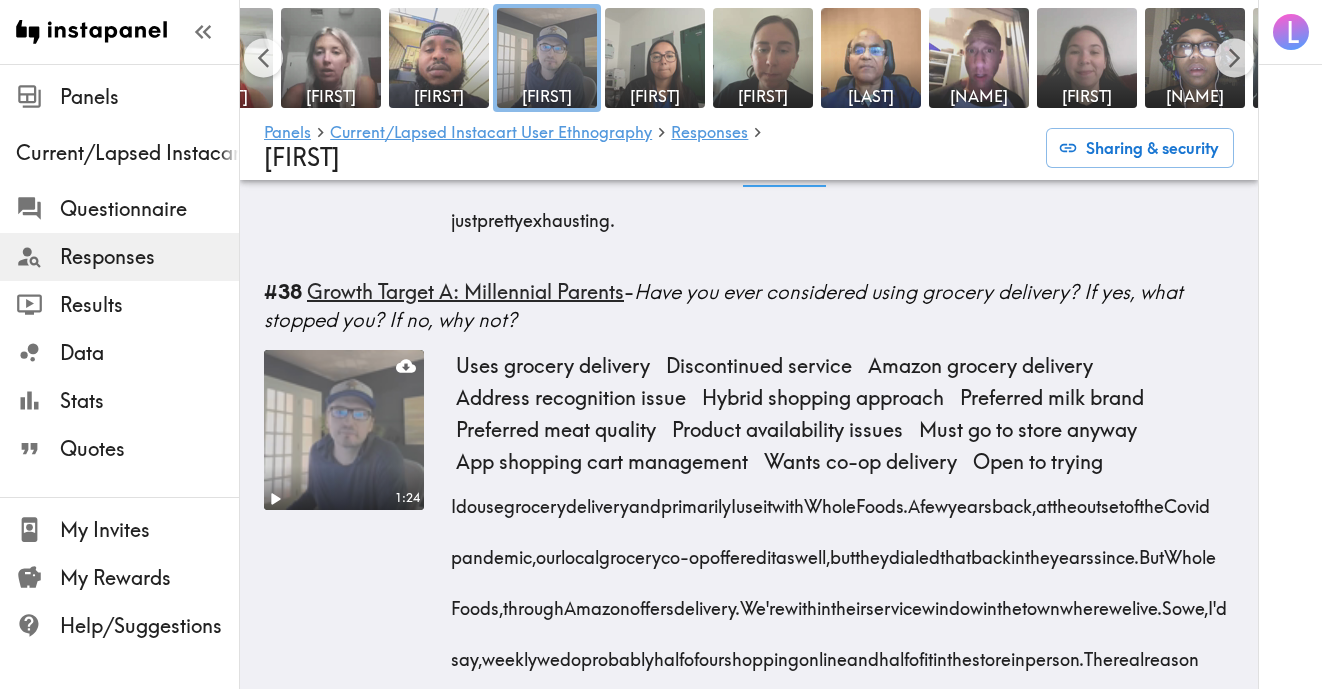 copy on "it  was  just  it  was  a  lot.  It  was  hectic.  It  was  exhausting.  And  I  got  home.  It  ended  up  being  about  a  three  hour  trip  with  the  drive  and  everything," 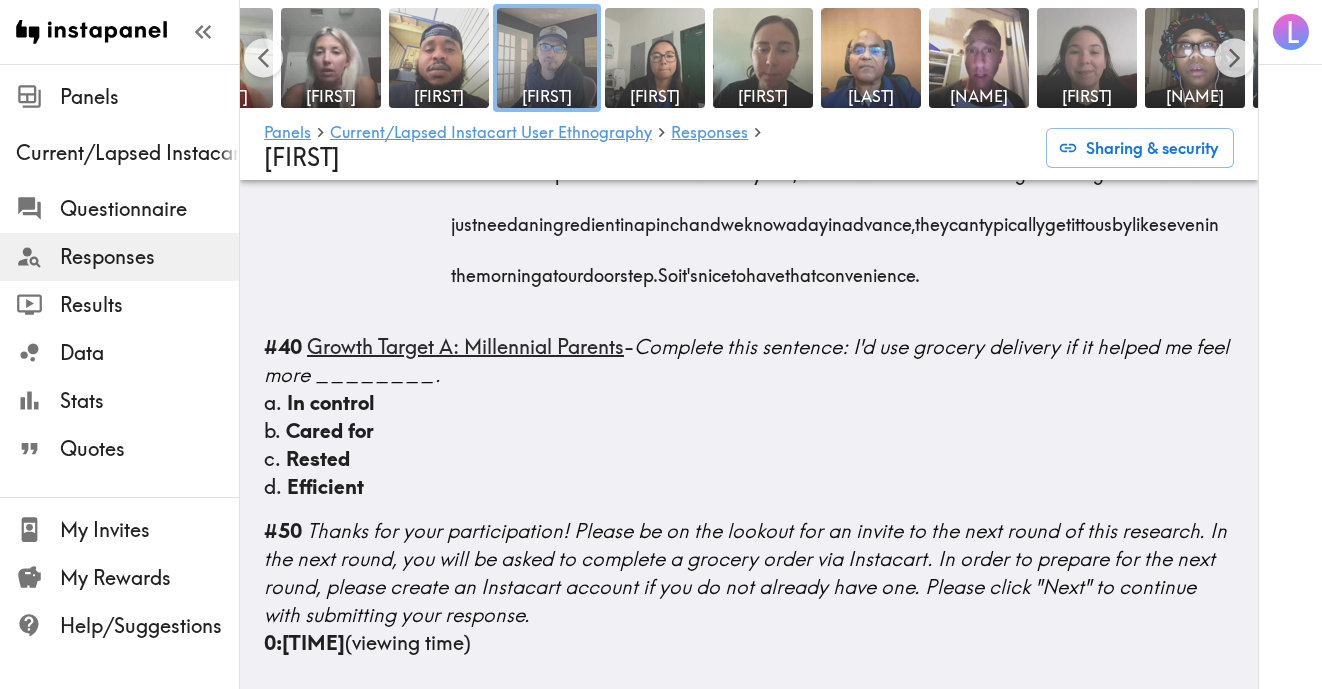scroll, scrollTop: 7943, scrollLeft: 0, axis: vertical 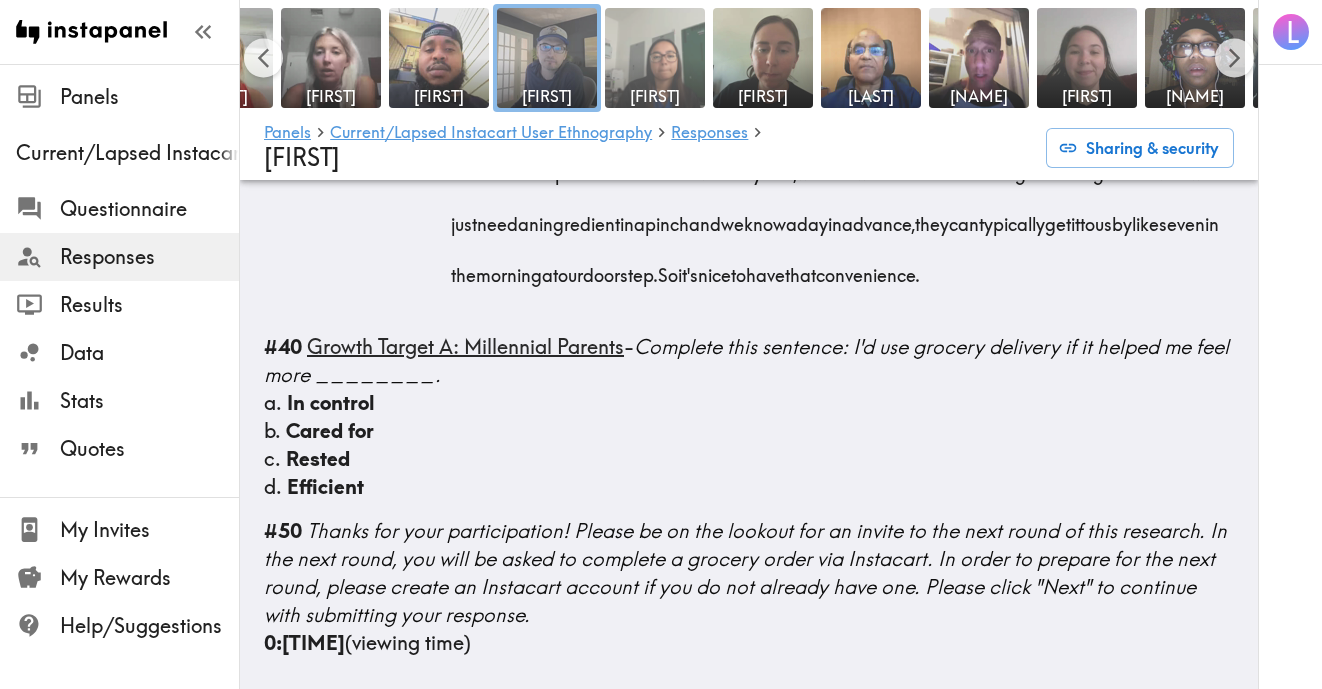 click at bounding box center (655, 58) 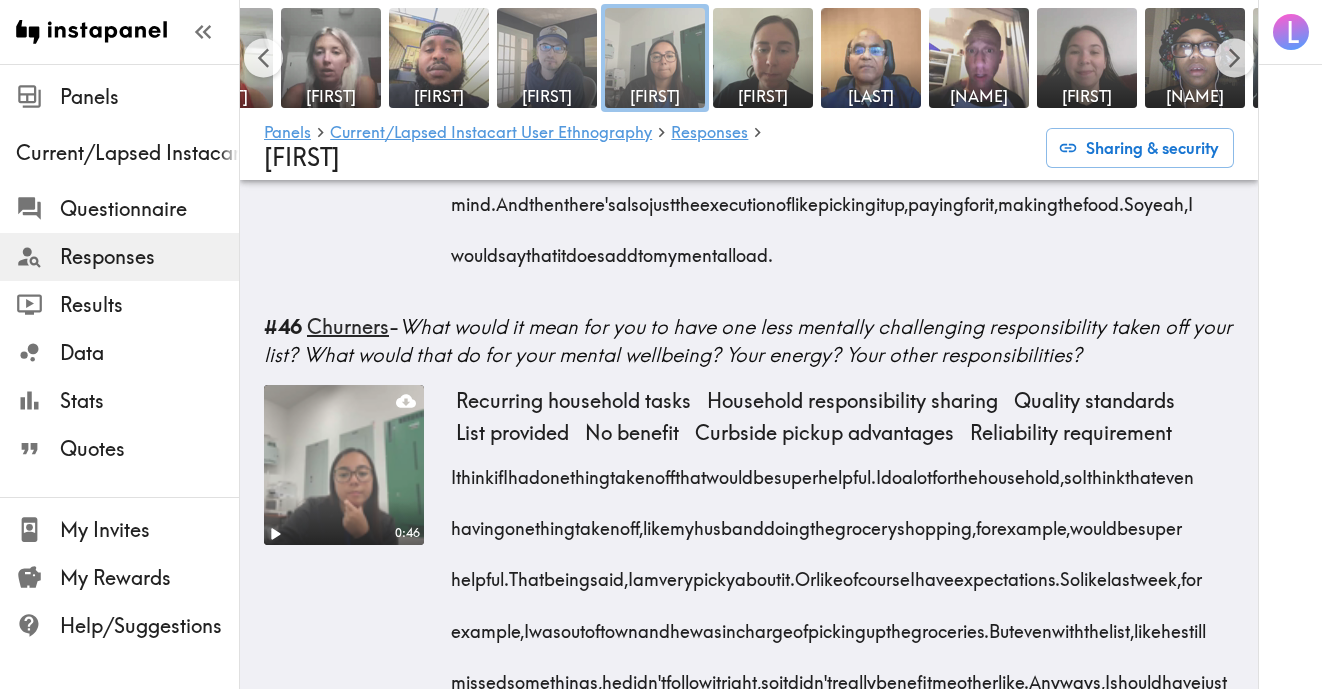 scroll, scrollTop: 5433, scrollLeft: 0, axis: vertical 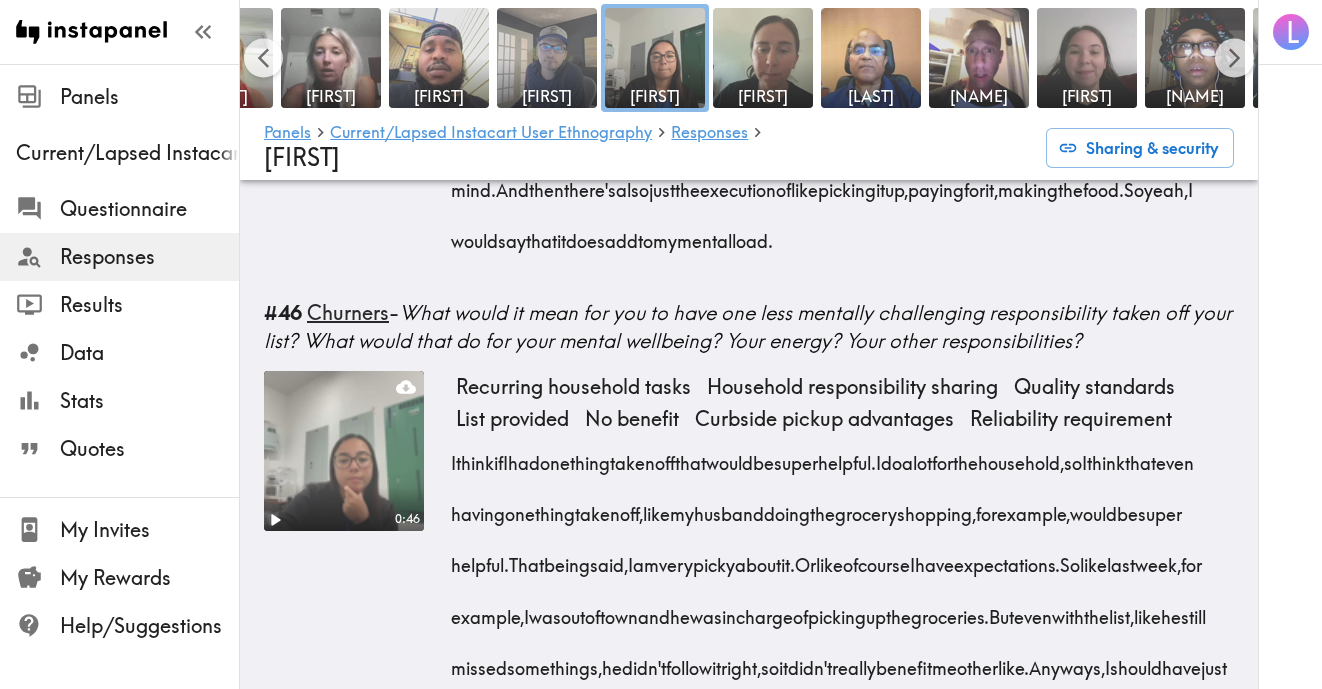 drag, startPoint x: 1109, startPoint y: 396, endPoint x: 514, endPoint y: 393, distance: 595.00757 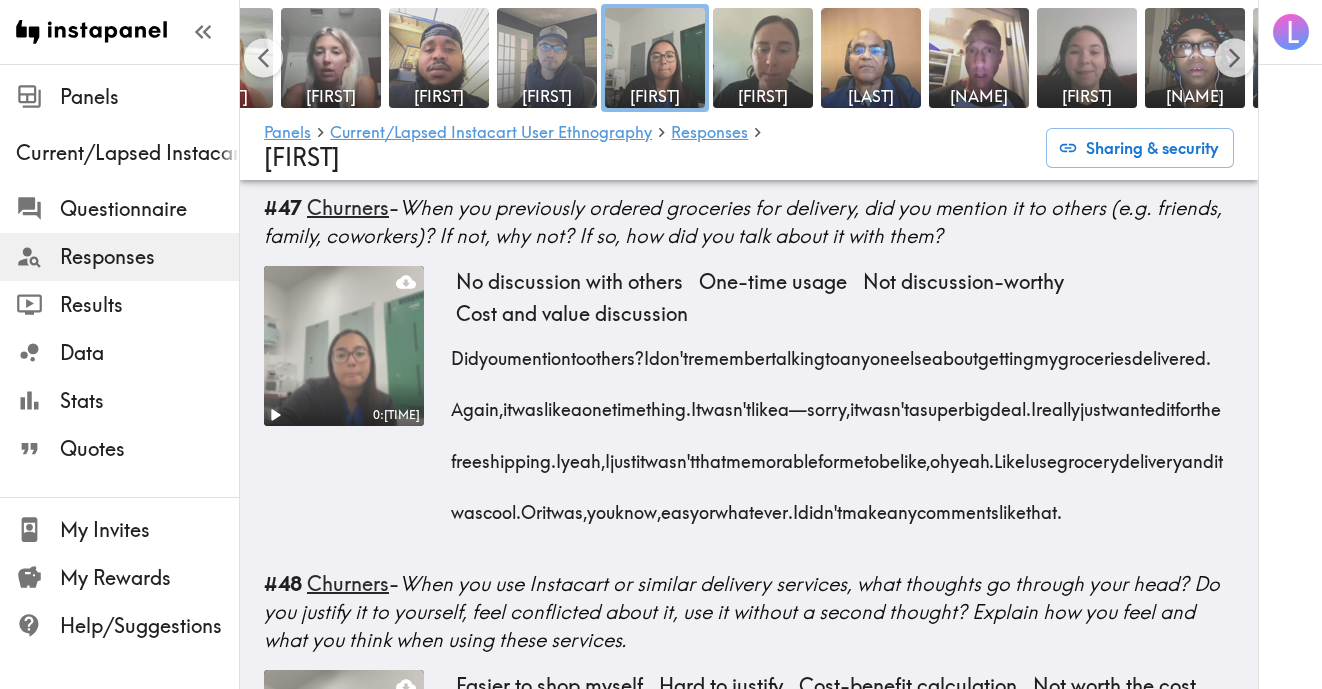 scroll, scrollTop: 6008, scrollLeft: 0, axis: vertical 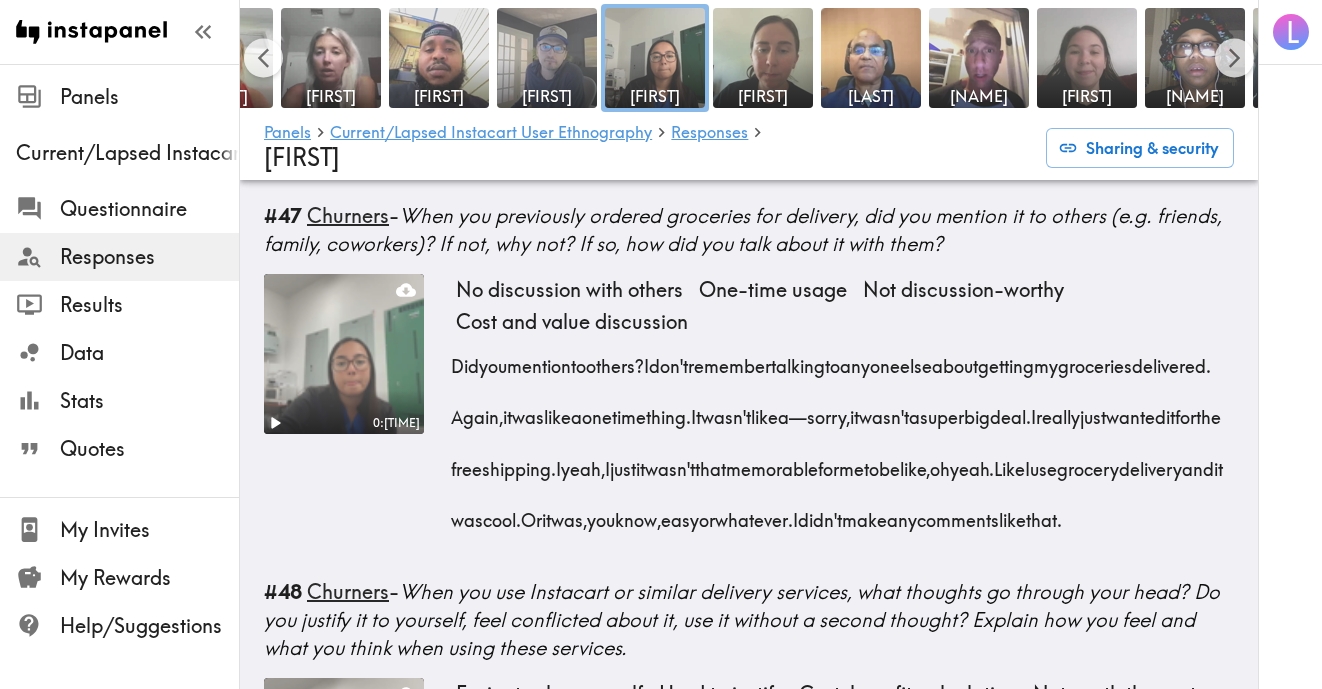 drag, startPoint x: 720, startPoint y: 352, endPoint x: 838, endPoint y: 295, distance: 131.04579 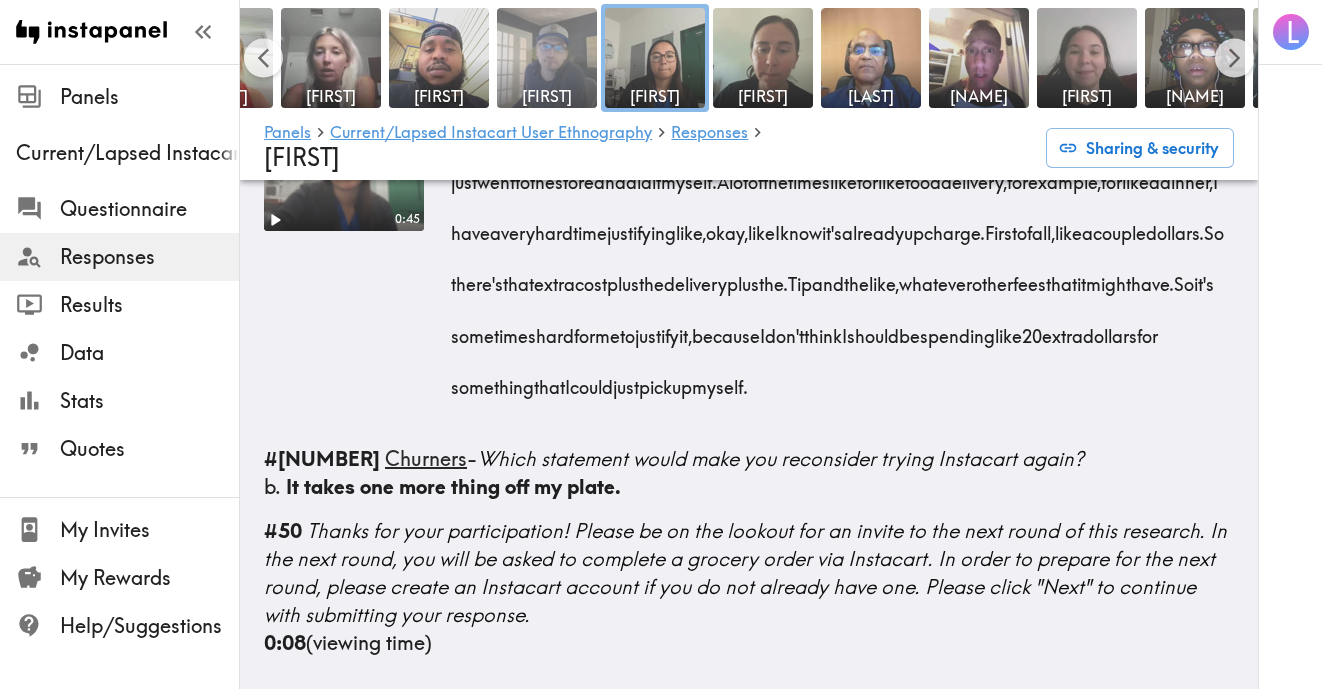 scroll, scrollTop: 7004, scrollLeft: 0, axis: vertical 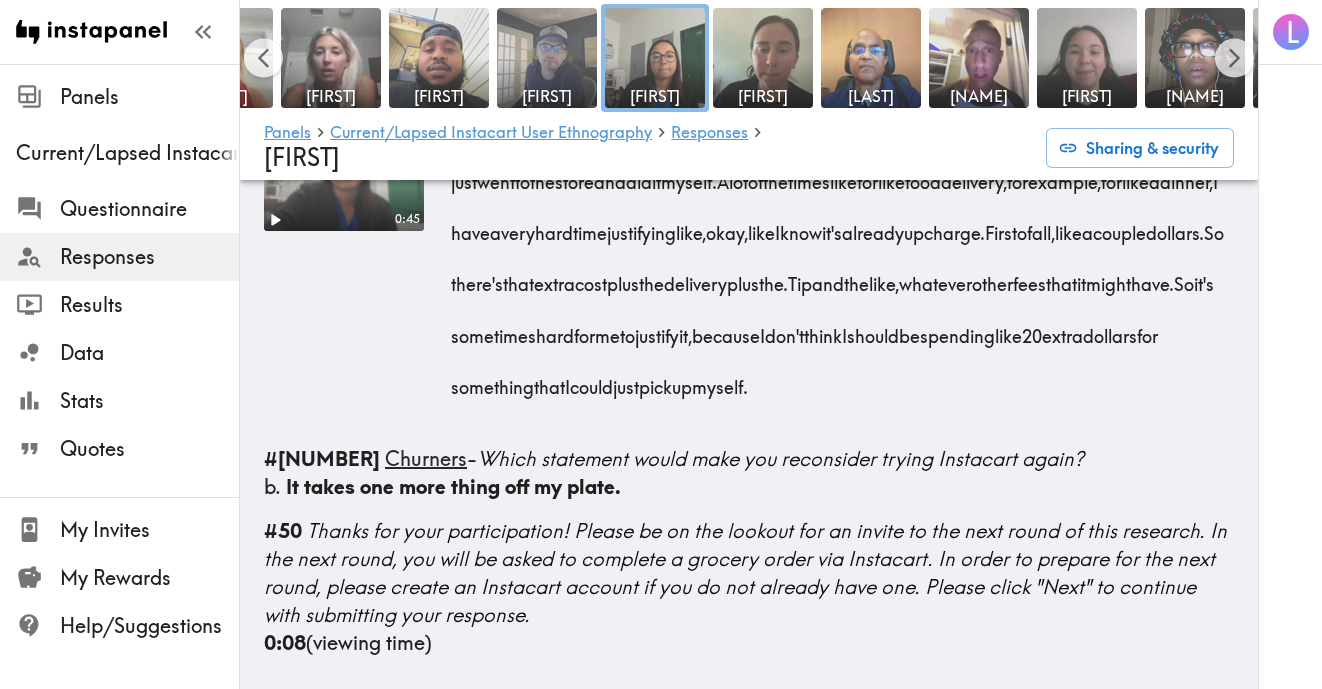 drag, startPoint x: 680, startPoint y: 510, endPoint x: 918, endPoint y: 416, distance: 255.8906 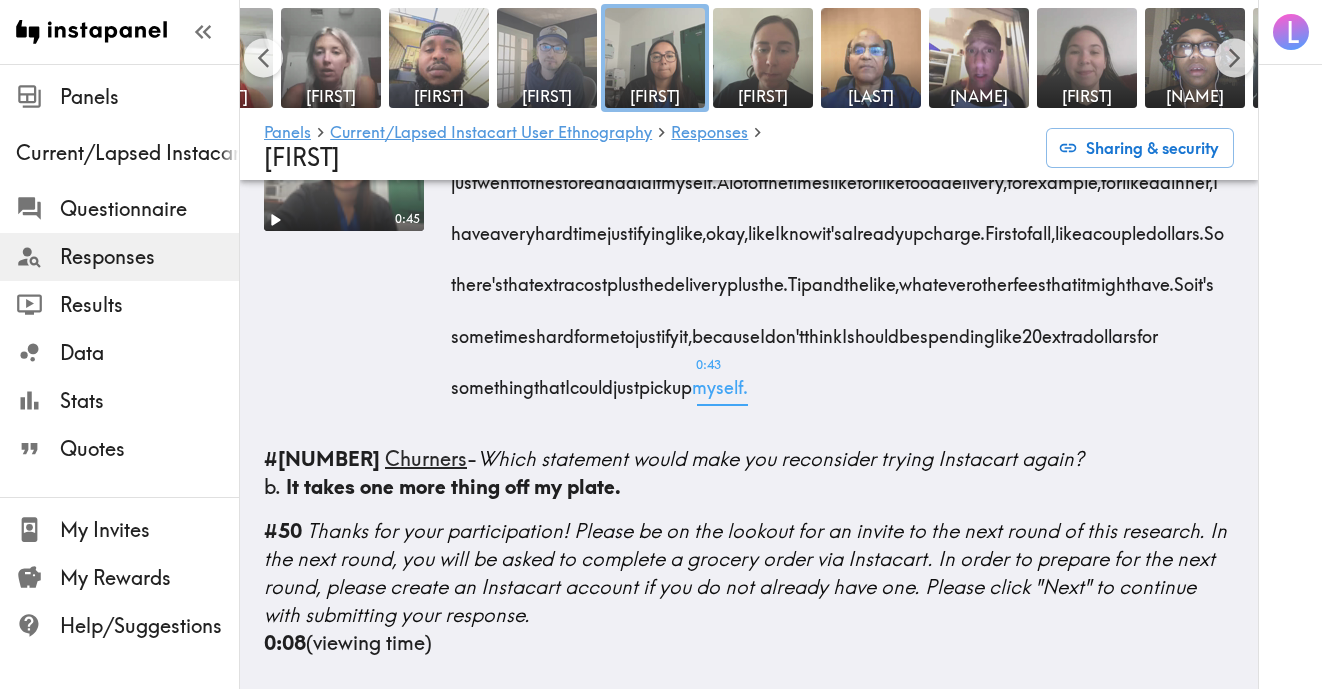 copy on "sometimes  hard  for  me  to  justify  it,  because  I  don't  think  I  should  be  spending  like  20  extra  dollars  for  something  that  I  could  just  pick  up  myself." 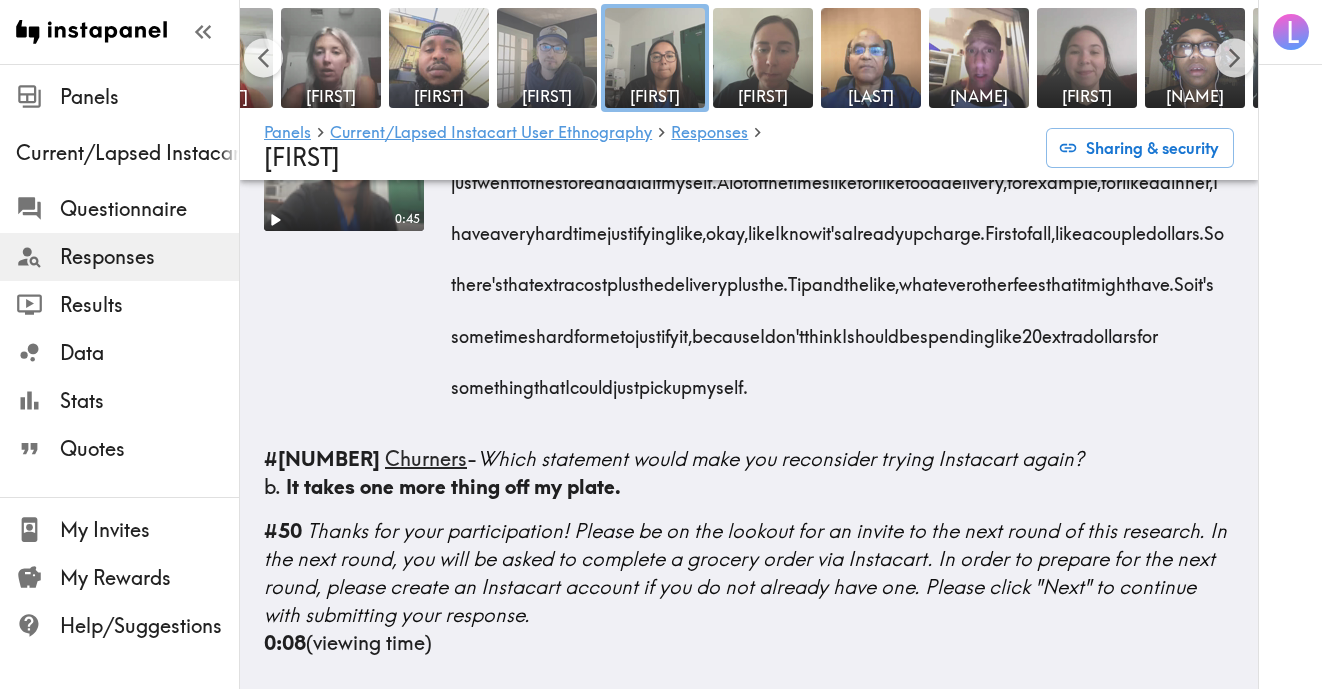 scroll, scrollTop: 7127, scrollLeft: 0, axis: vertical 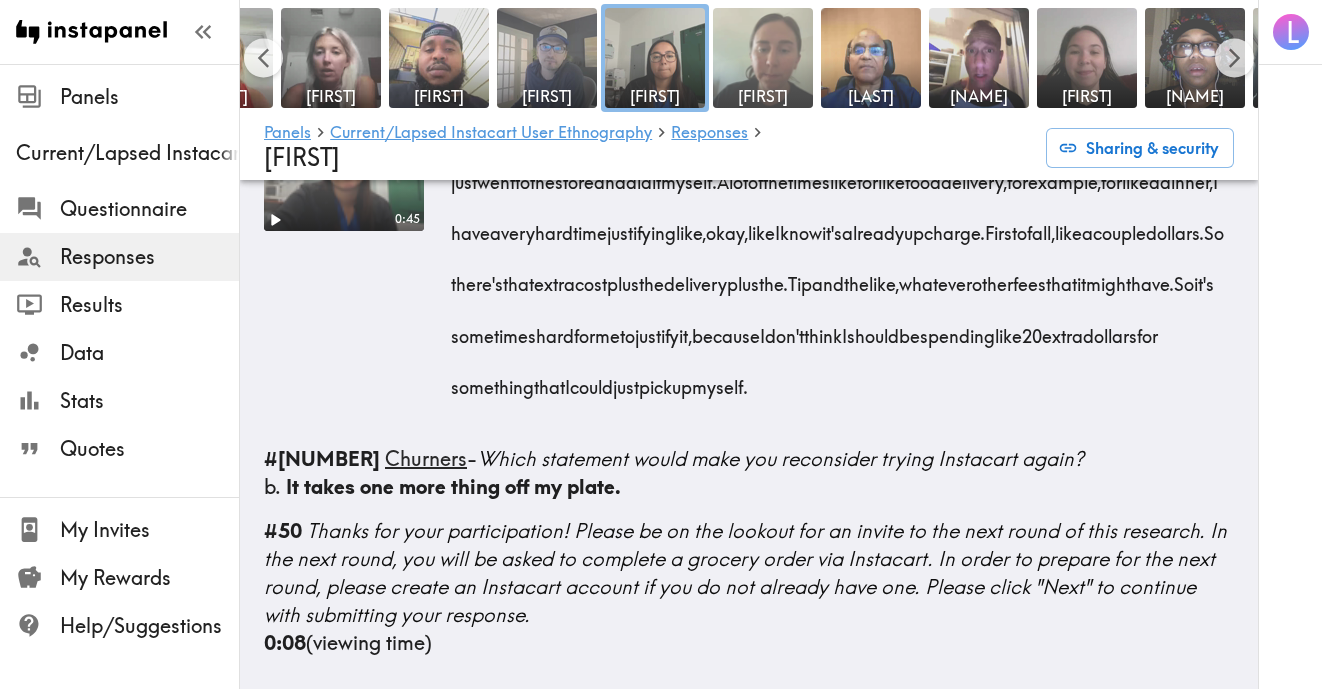 click at bounding box center [763, 58] 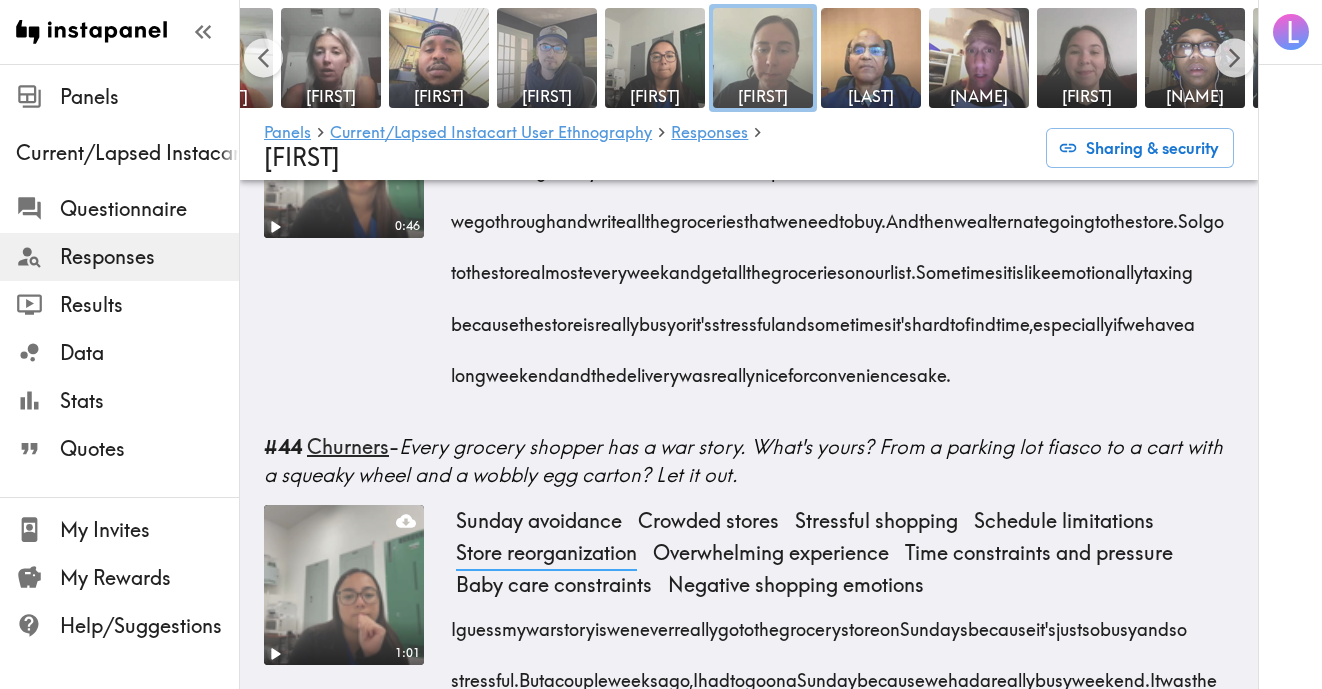scroll, scrollTop: 3450, scrollLeft: 0, axis: vertical 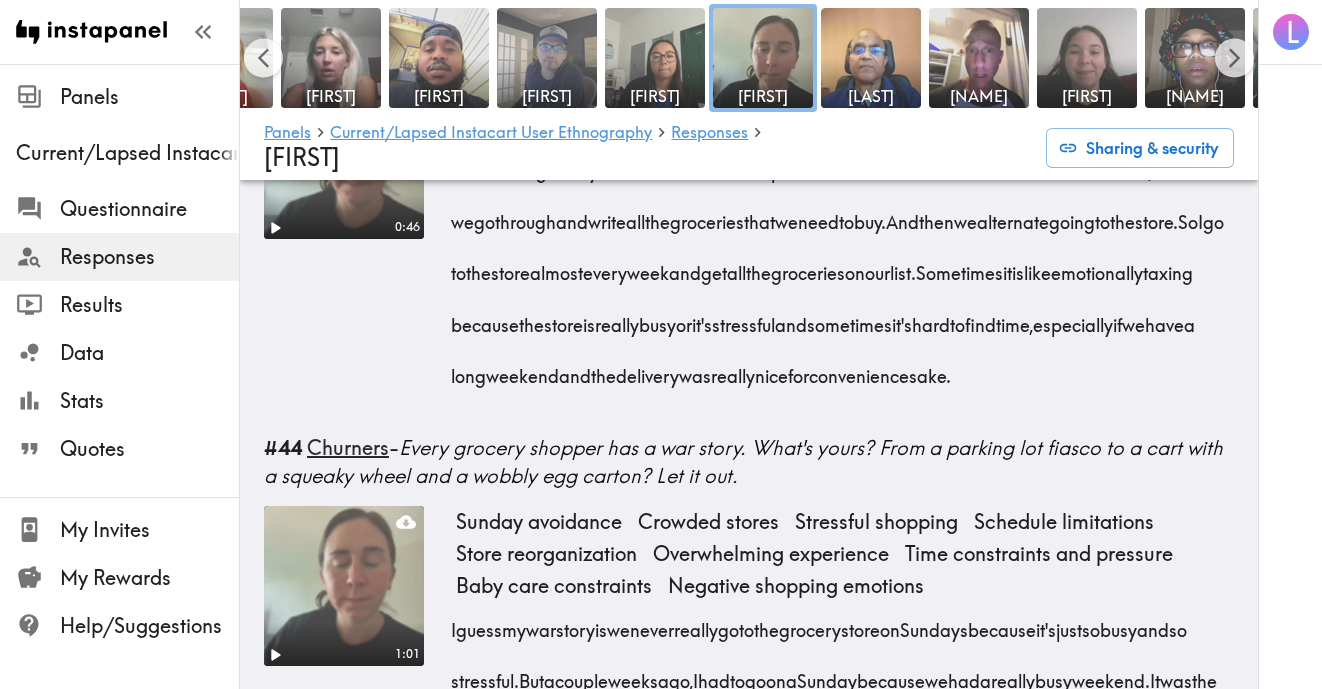 drag, startPoint x: 678, startPoint y: 330, endPoint x: 703, endPoint y: 345, distance: 29.15476 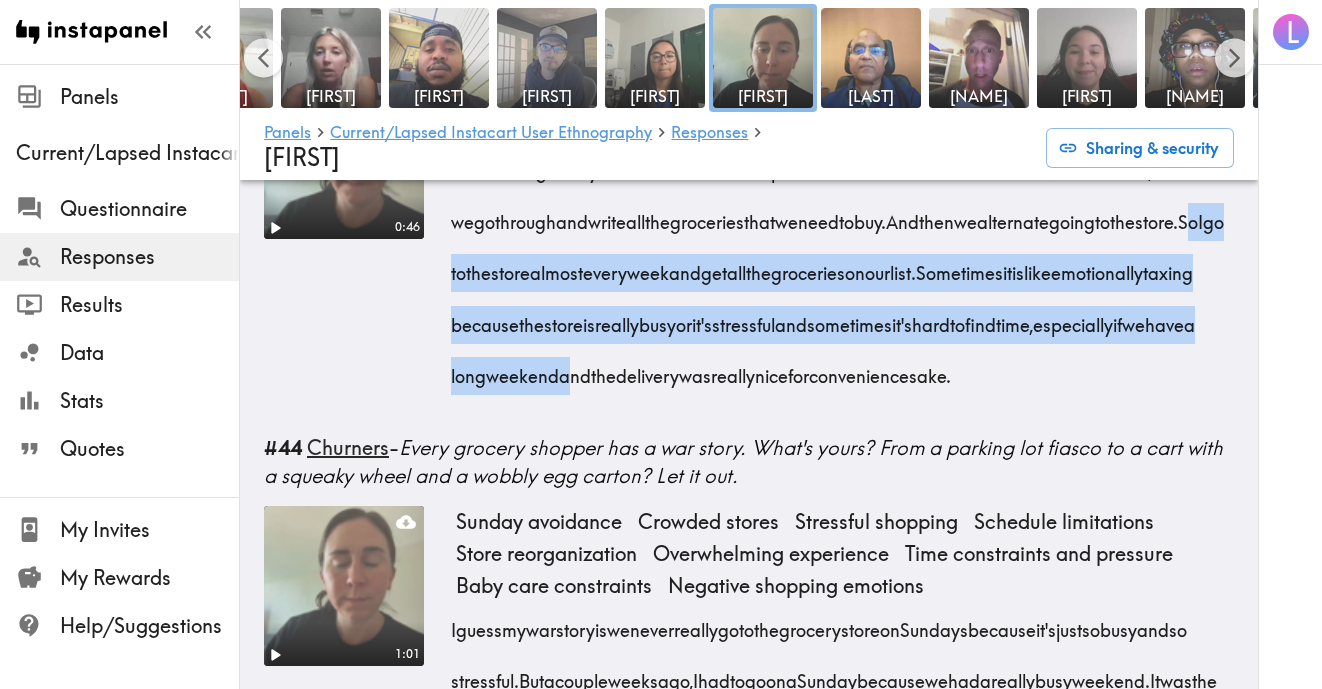drag, startPoint x: 680, startPoint y: 331, endPoint x: 1011, endPoint y: 436, distance: 347.25494 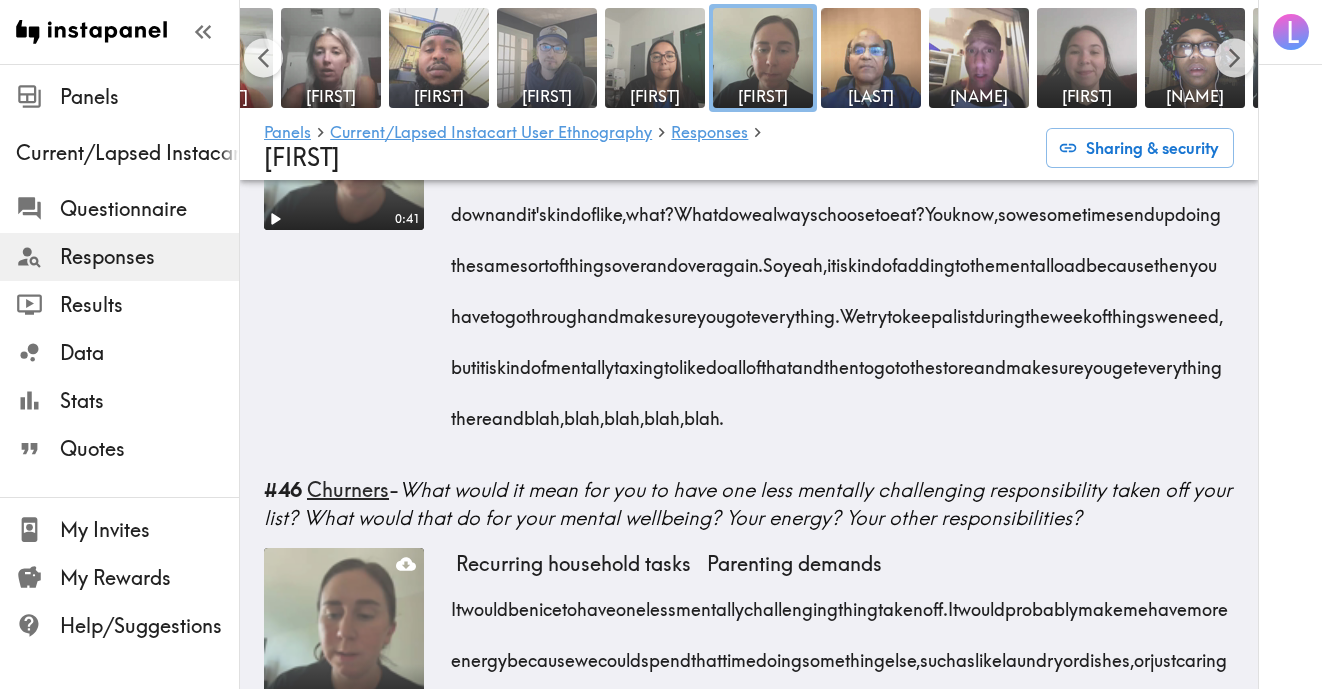 scroll, scrollTop: 4472, scrollLeft: 0, axis: vertical 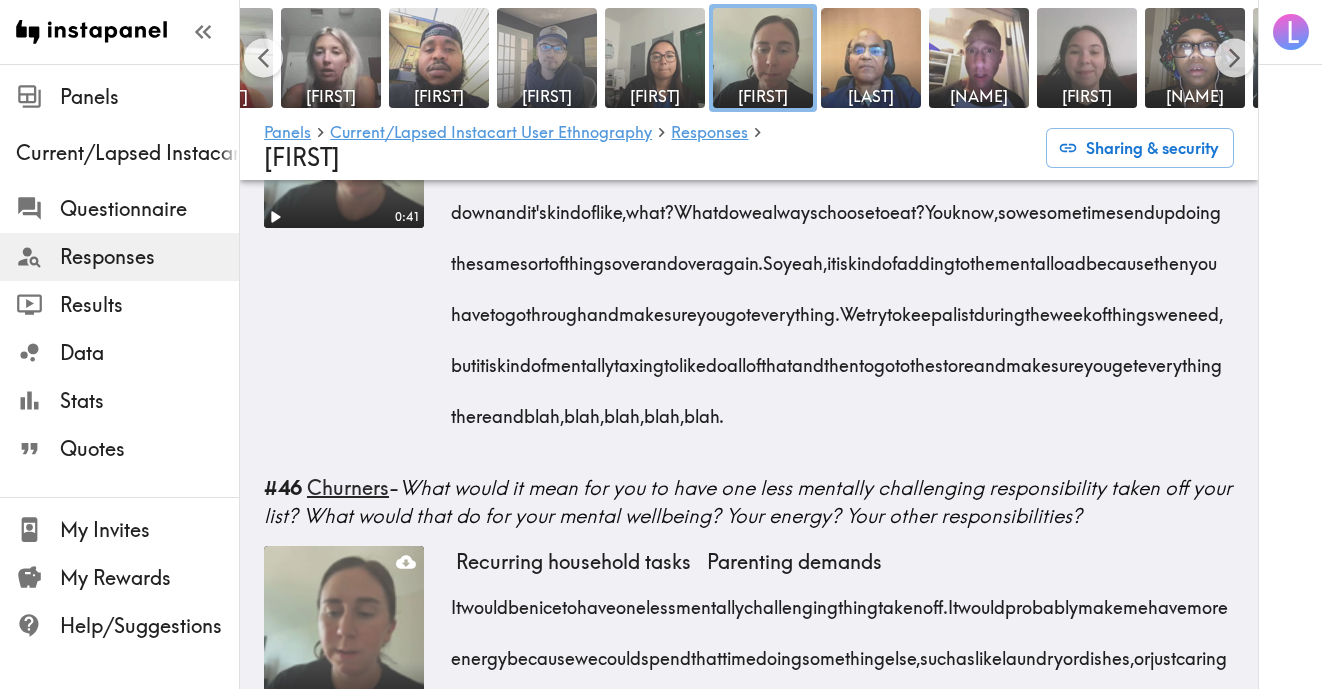 drag, startPoint x: 796, startPoint y: 323, endPoint x: 813, endPoint y: 327, distance: 17.464249 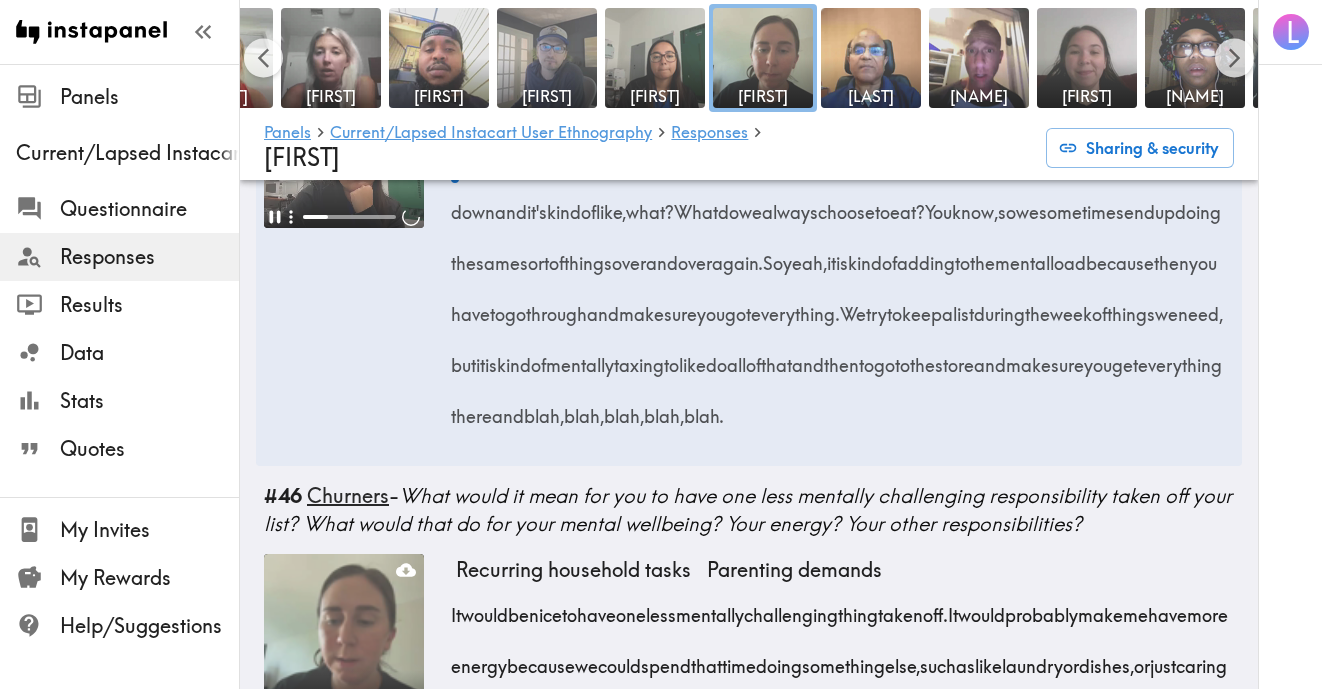 scroll, scrollTop: 4462, scrollLeft: 0, axis: vertical 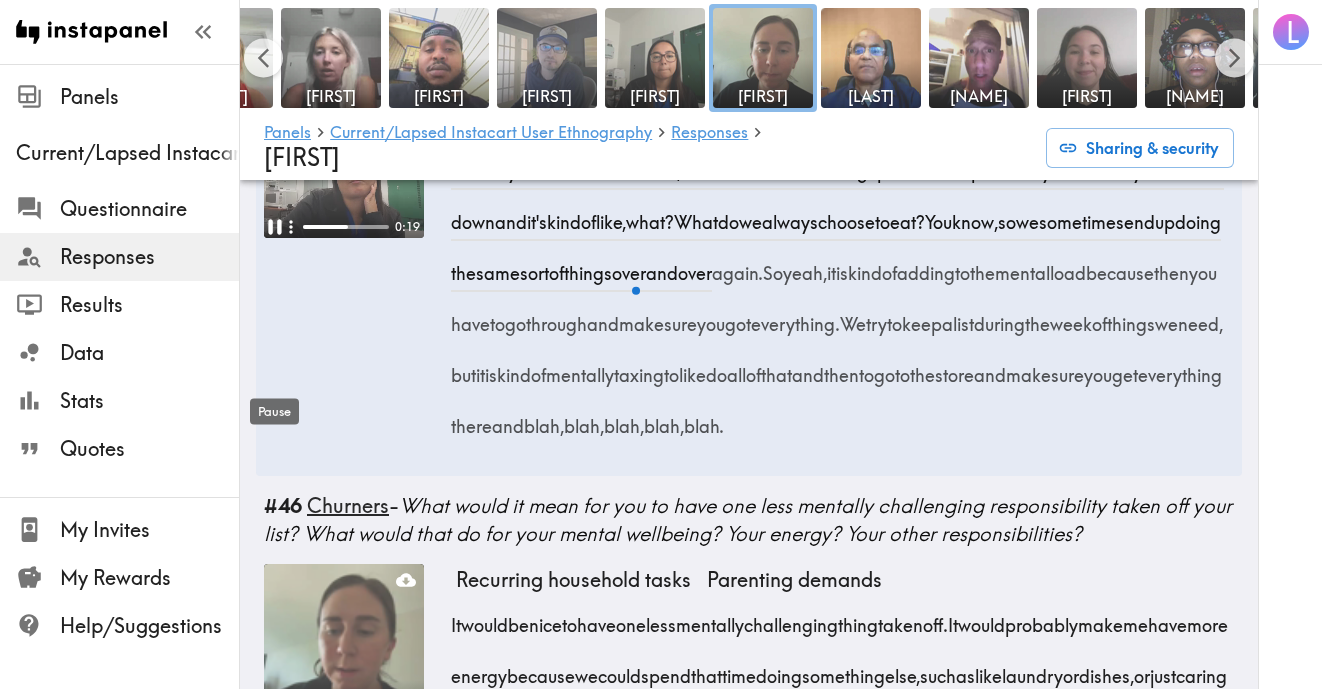 click 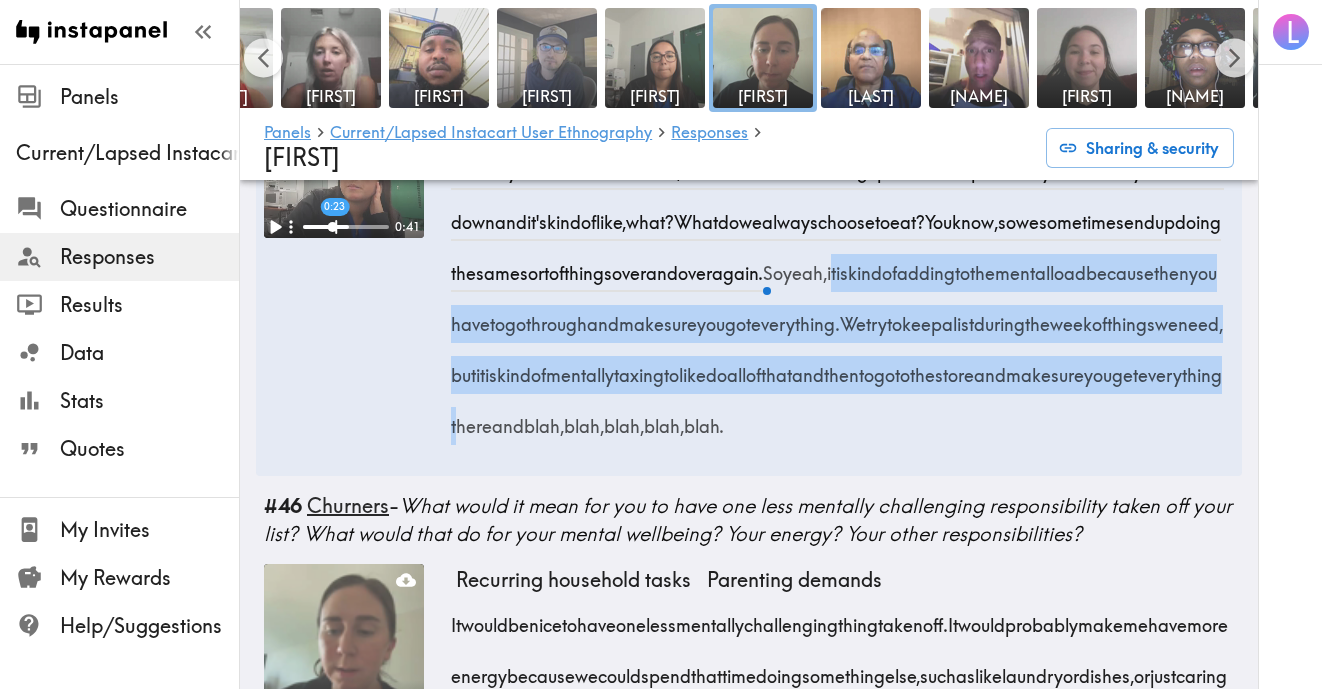 drag, startPoint x: 1130, startPoint y: 433, endPoint x: 1157, endPoint y: 586, distance: 155.36409 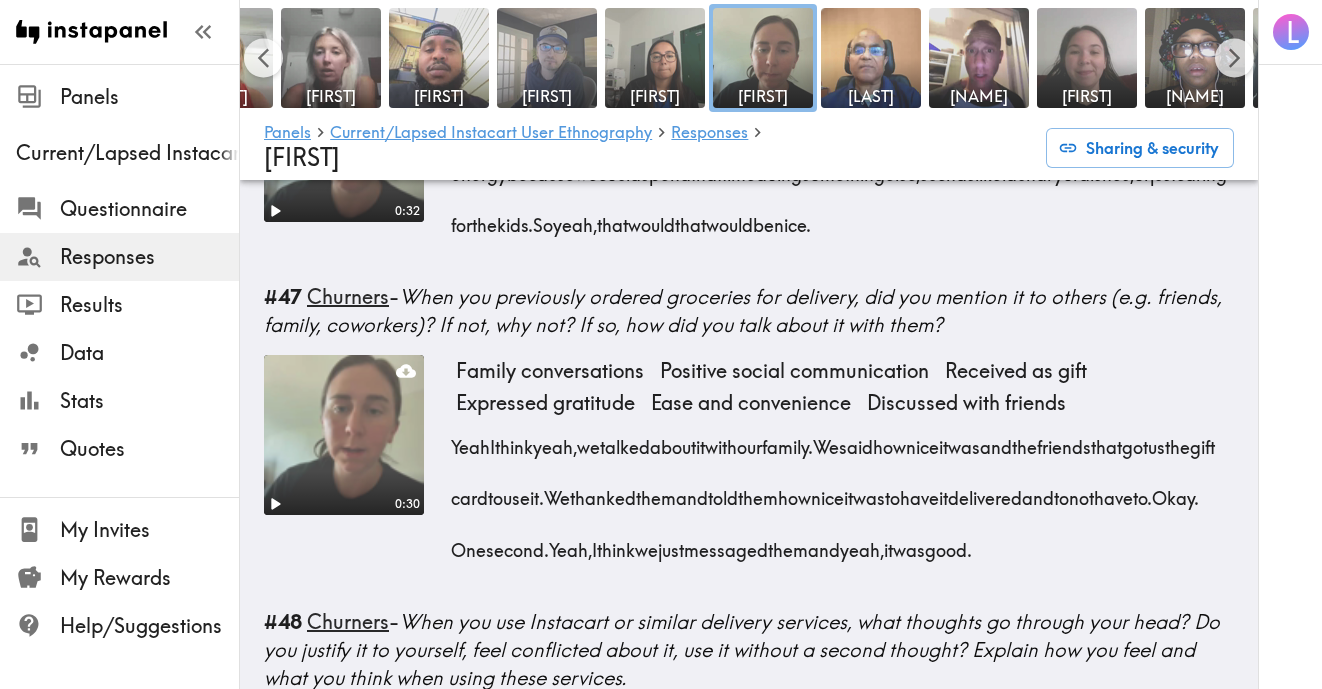 scroll, scrollTop: 4973, scrollLeft: 0, axis: vertical 